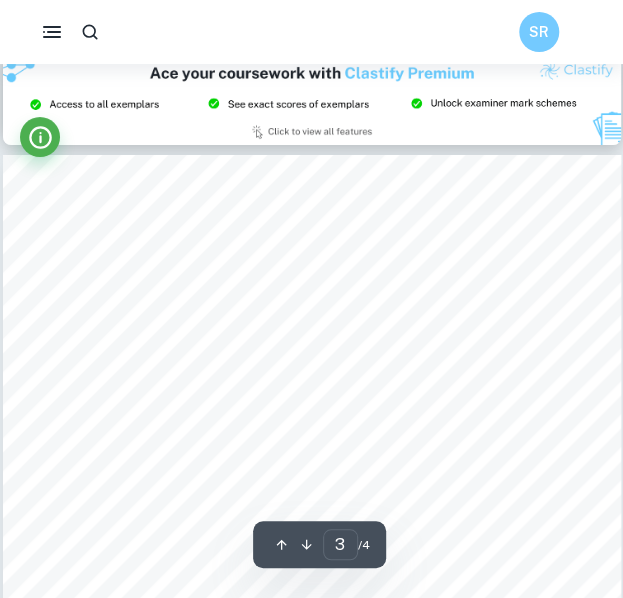 scroll, scrollTop: 1751, scrollLeft: 0, axis: vertical 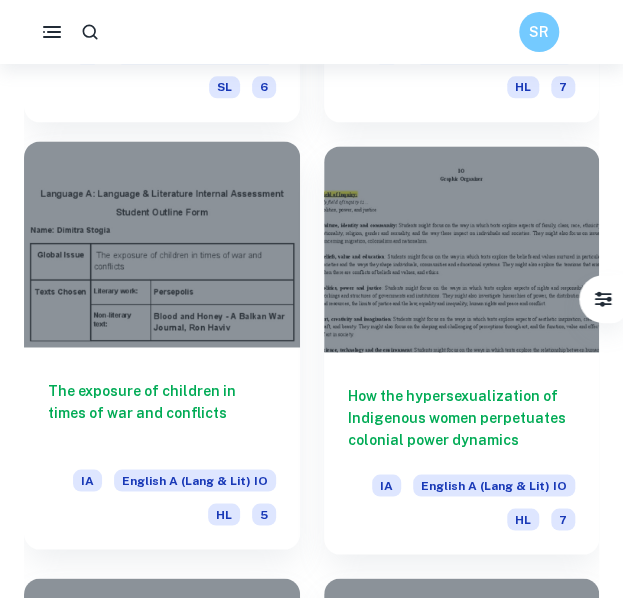 click at bounding box center [162, 244] 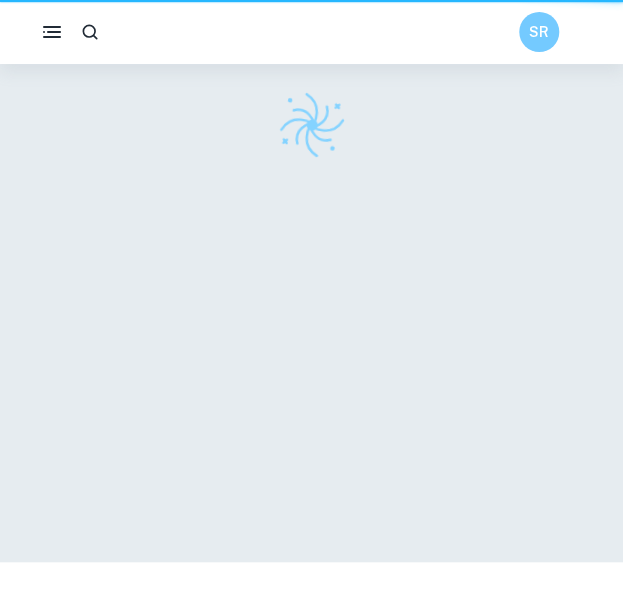 scroll, scrollTop: 0, scrollLeft: 0, axis: both 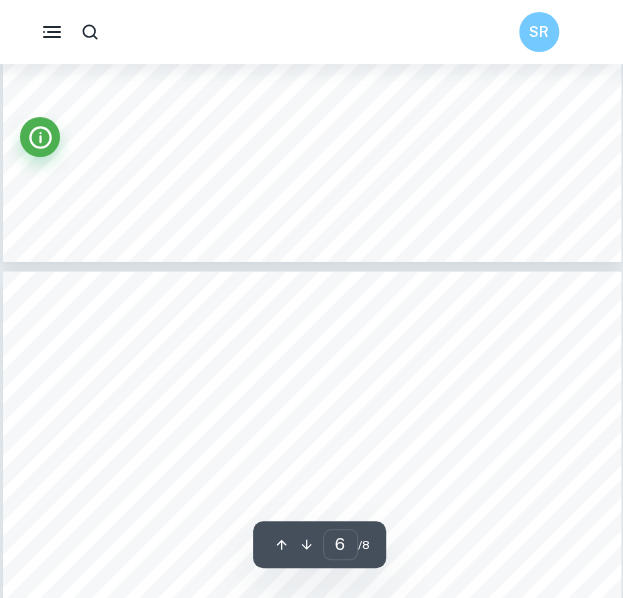 type on "7" 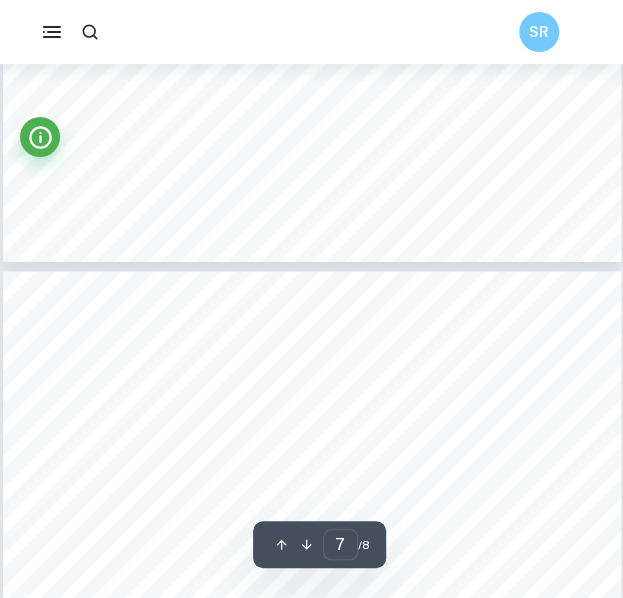 scroll, scrollTop: 5100, scrollLeft: 0, axis: vertical 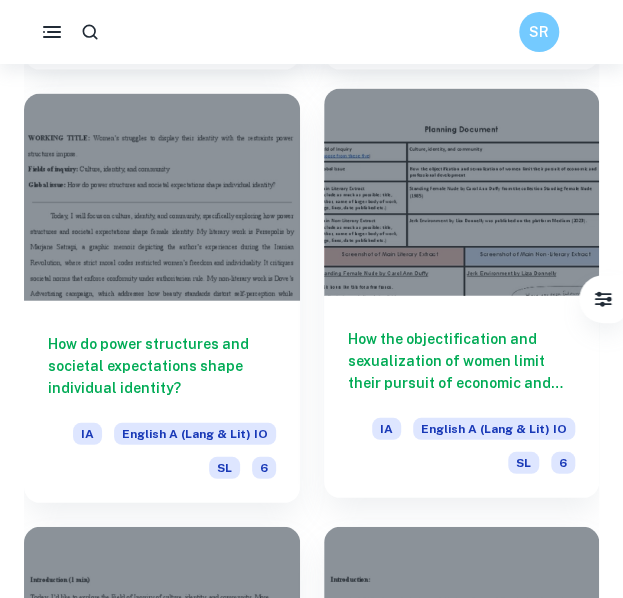 click at bounding box center (462, 192) 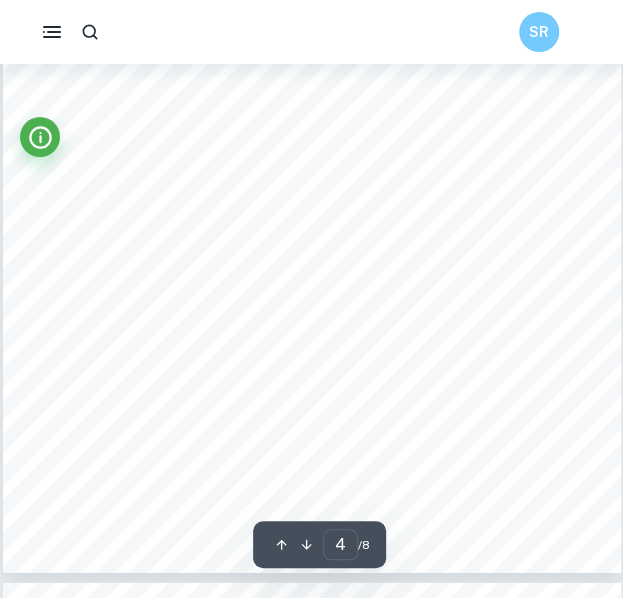 scroll, scrollTop: 2943, scrollLeft: 0, axis: vertical 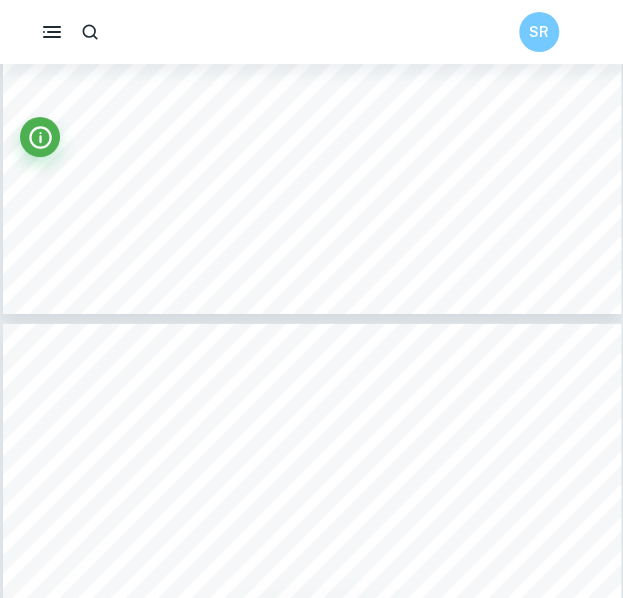 type on "5" 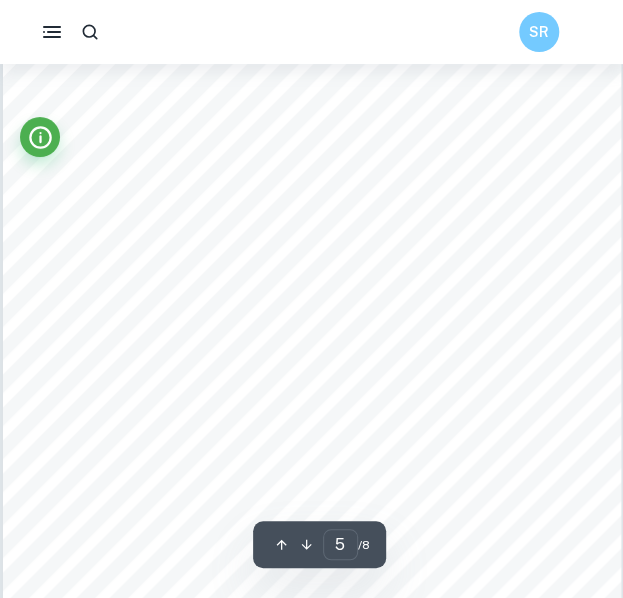 scroll, scrollTop: 3650, scrollLeft: 0, axis: vertical 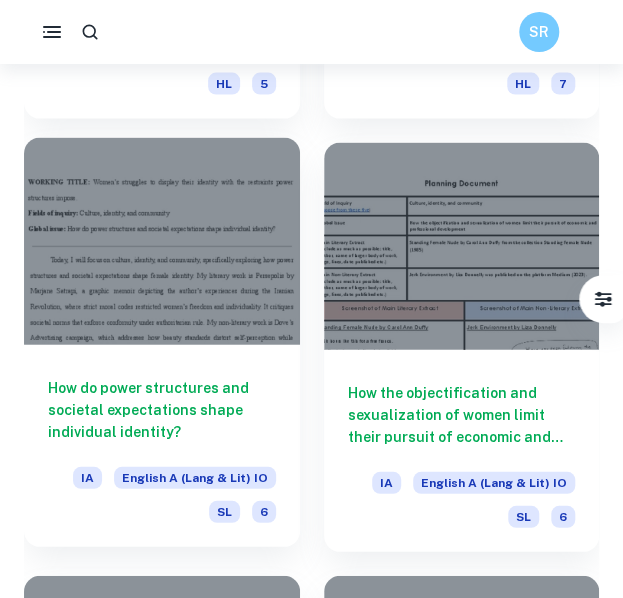 click at bounding box center [162, 241] 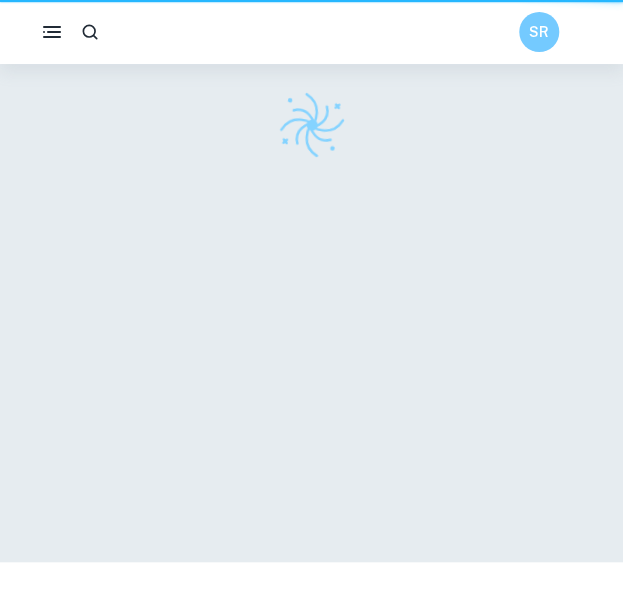 scroll, scrollTop: 0, scrollLeft: 0, axis: both 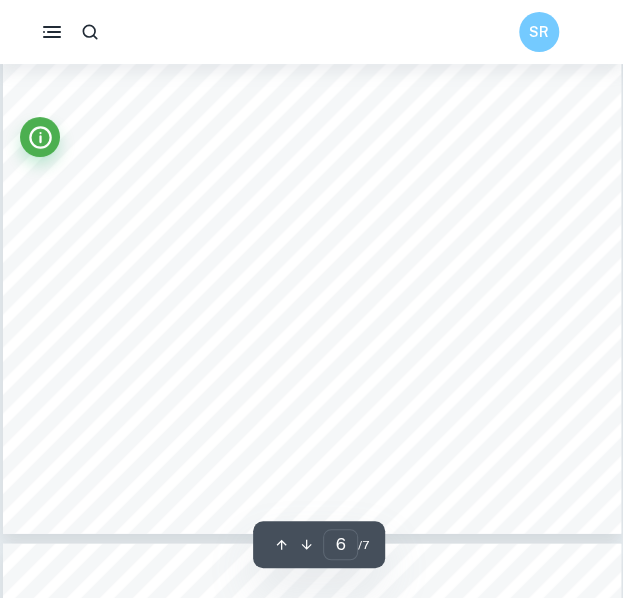 type on "7" 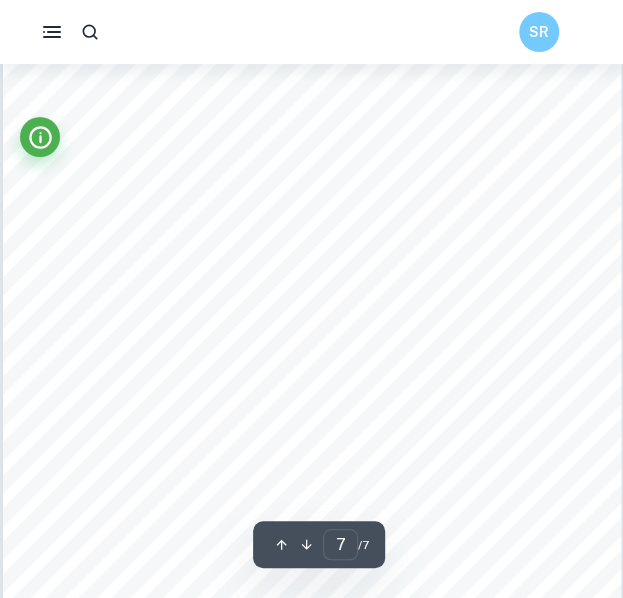 scroll, scrollTop: 5264, scrollLeft: 0, axis: vertical 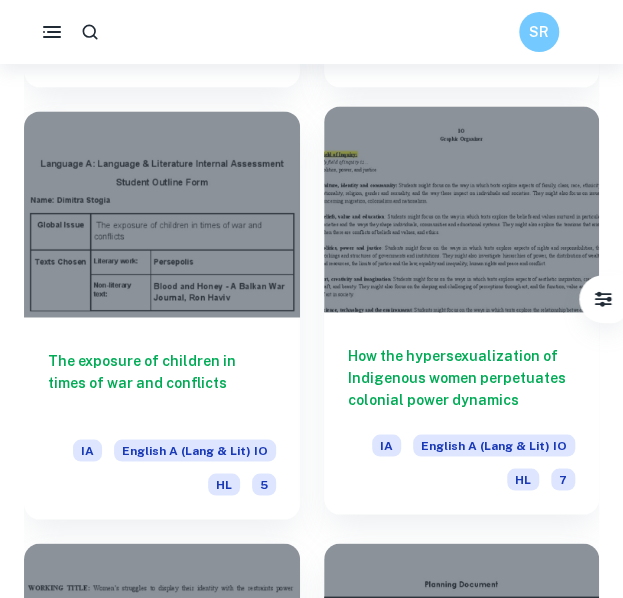click at bounding box center (462, 209) 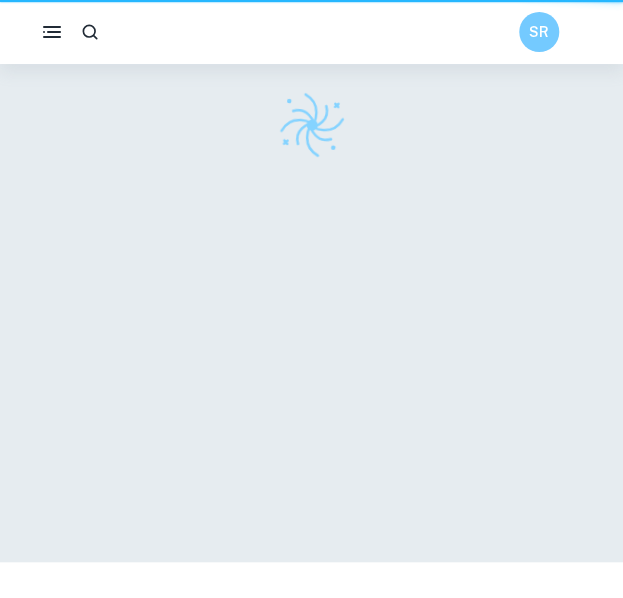 scroll, scrollTop: 0, scrollLeft: 0, axis: both 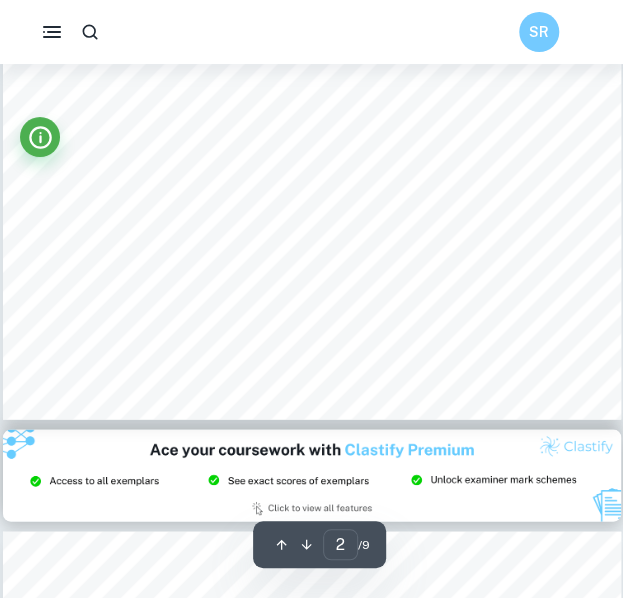 type on "3" 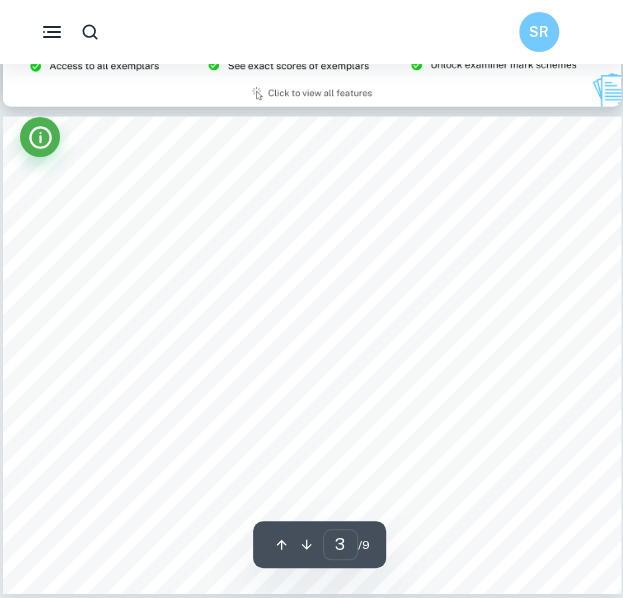 scroll, scrollTop: 1300, scrollLeft: 0, axis: vertical 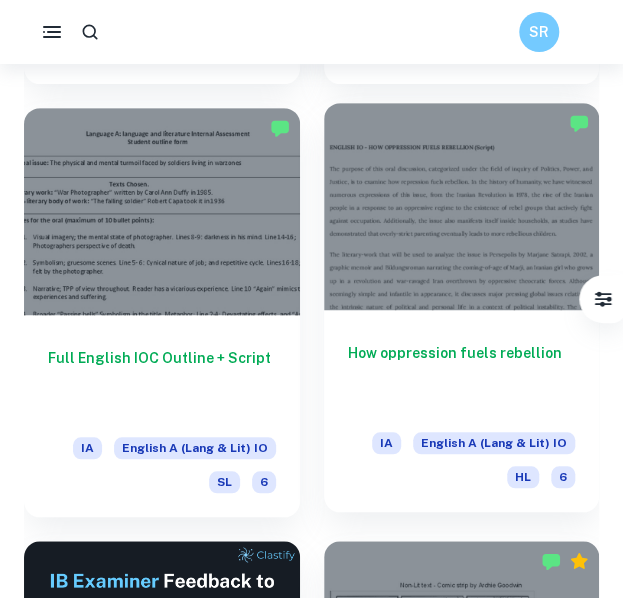 click at bounding box center (462, 206) 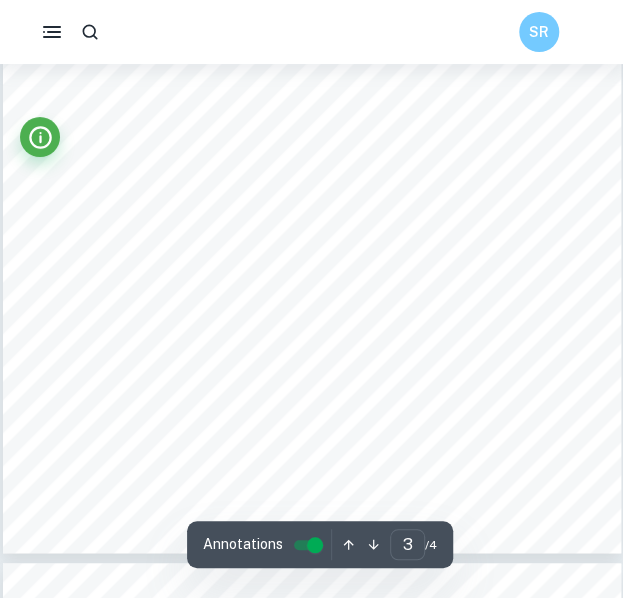 scroll, scrollTop: 2155, scrollLeft: 0, axis: vertical 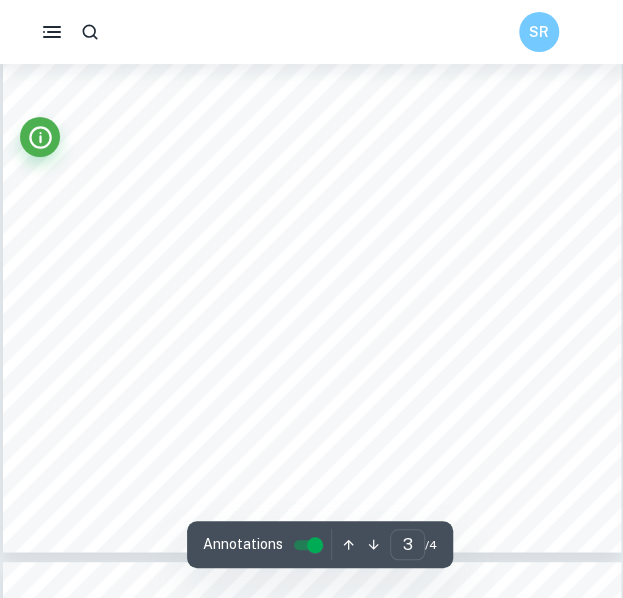 type on "4" 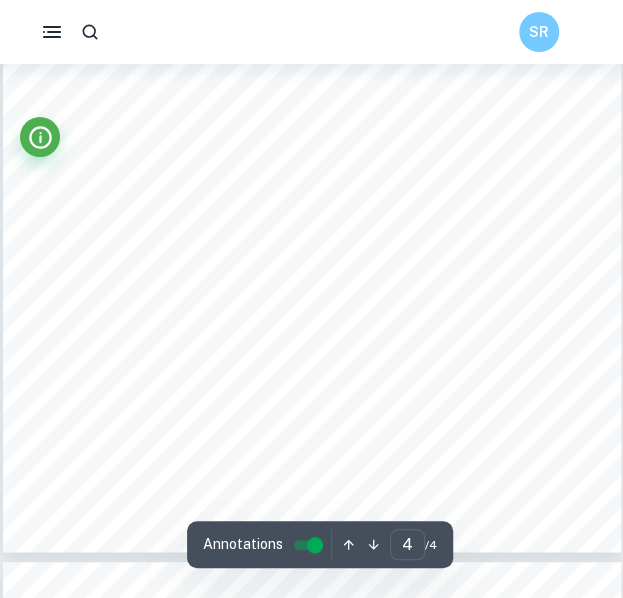 scroll, scrollTop: 2937, scrollLeft: 0, axis: vertical 